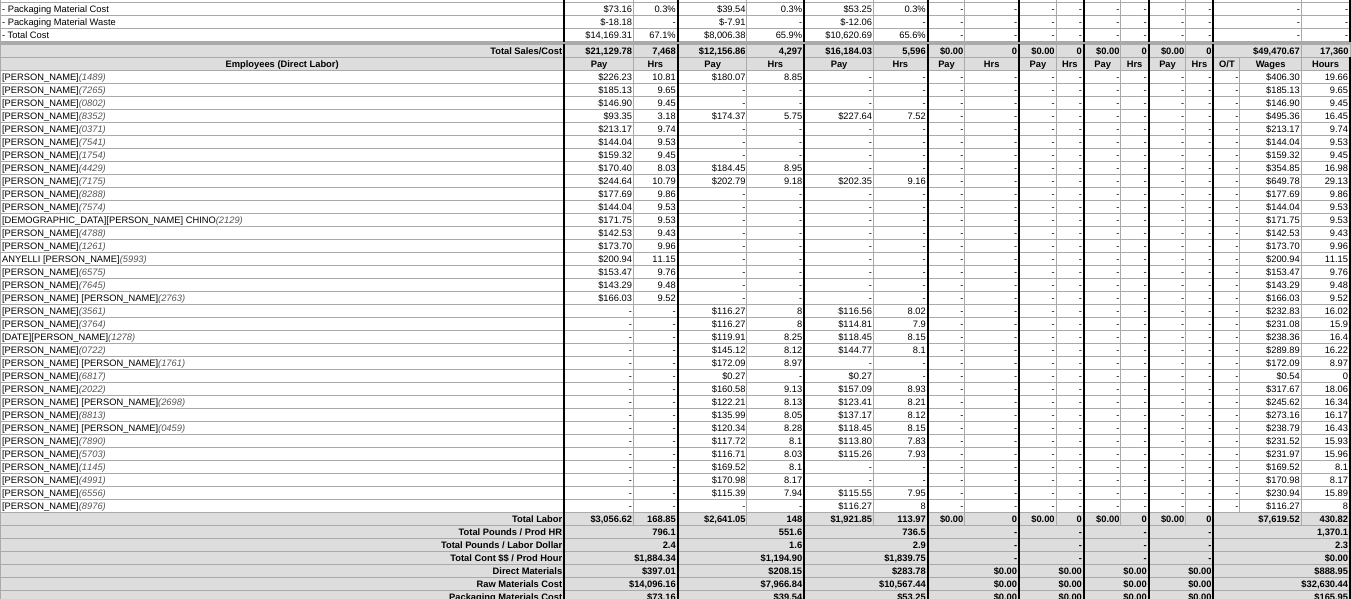 scroll, scrollTop: 1000, scrollLeft: 0, axis: vertical 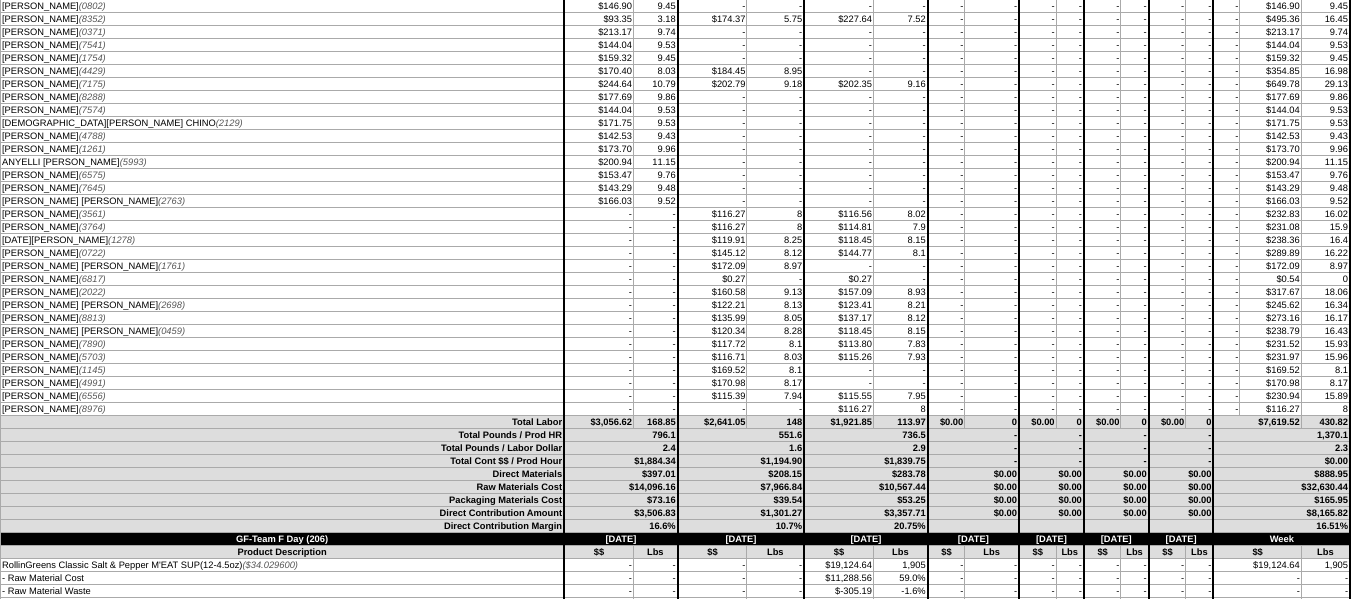click on "-" at bounding box center (712, 162) 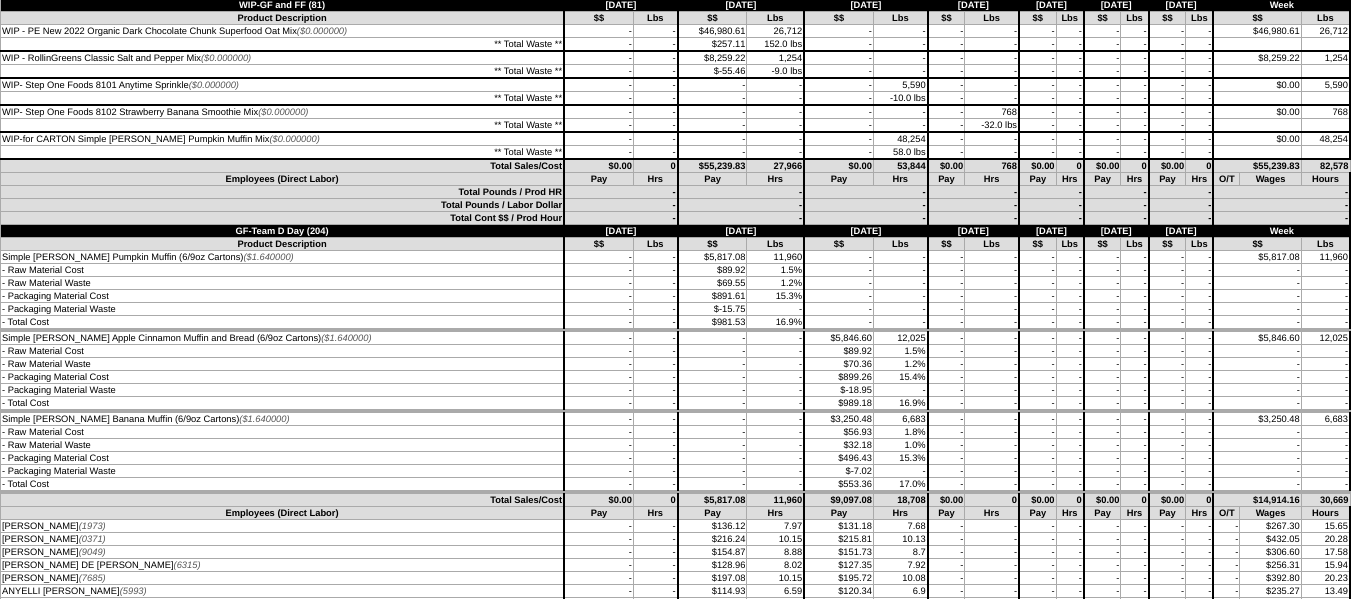 scroll, scrollTop: 0, scrollLeft: 0, axis: both 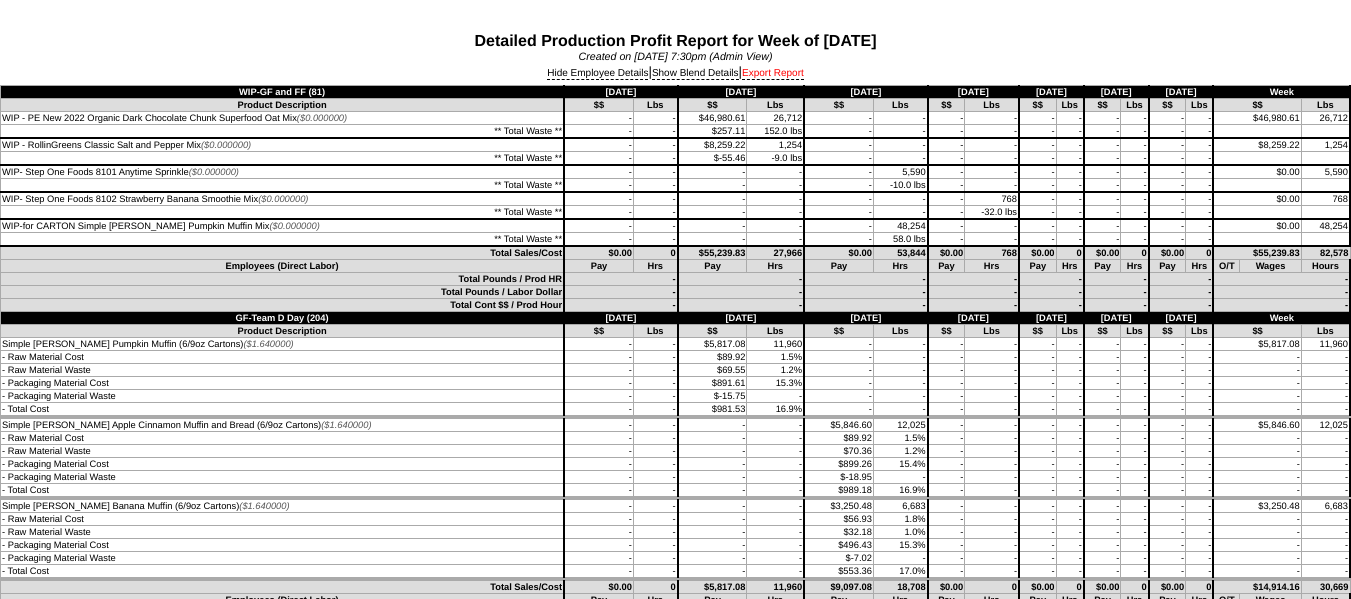 click on "Export Report" at bounding box center [773, 74] 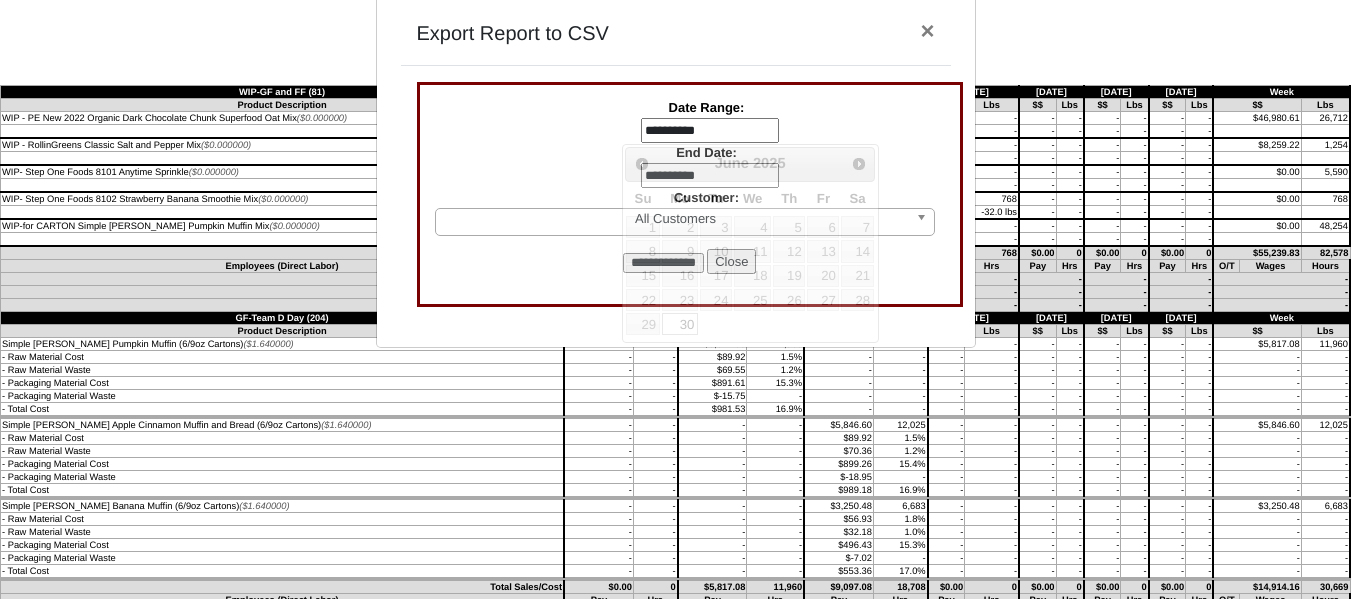 click on "**********" at bounding box center [710, 131] 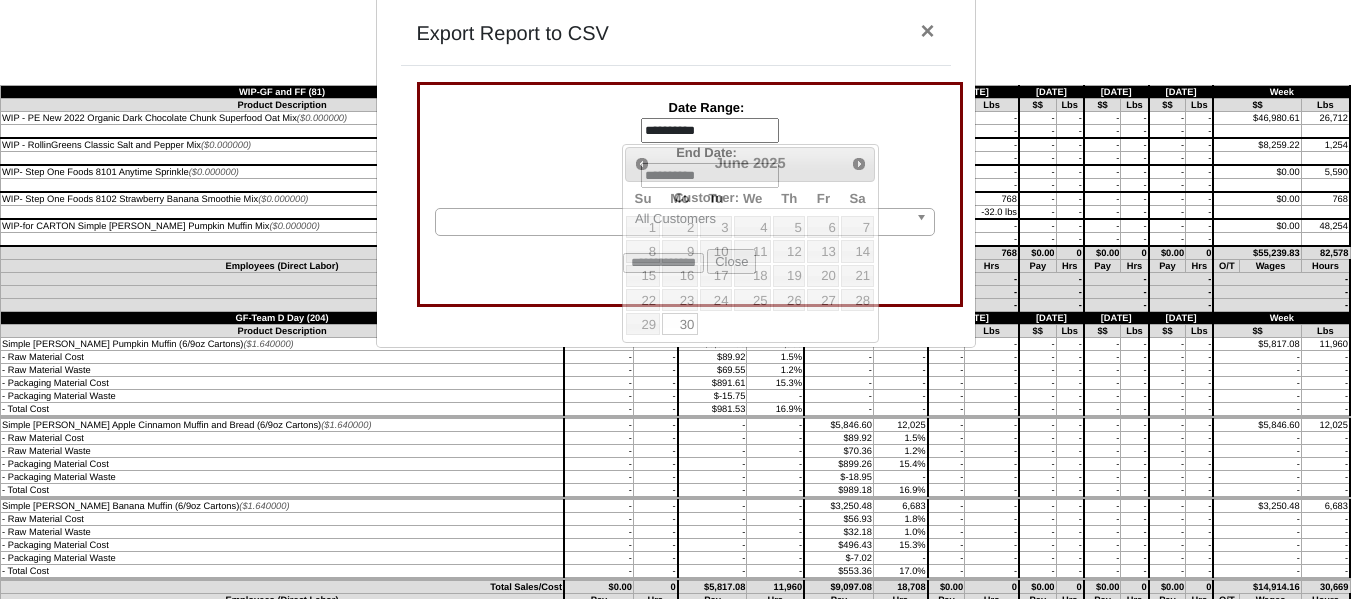 click on "×" at bounding box center [927, 30] 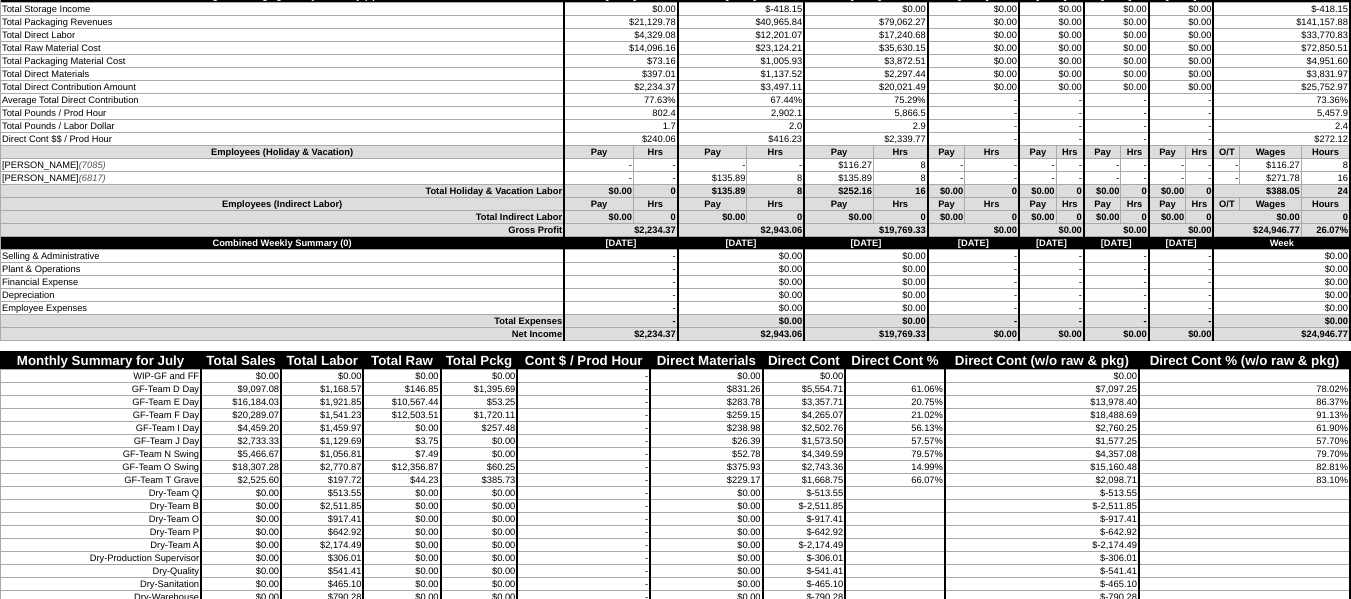 scroll, scrollTop: 5900, scrollLeft: 0, axis: vertical 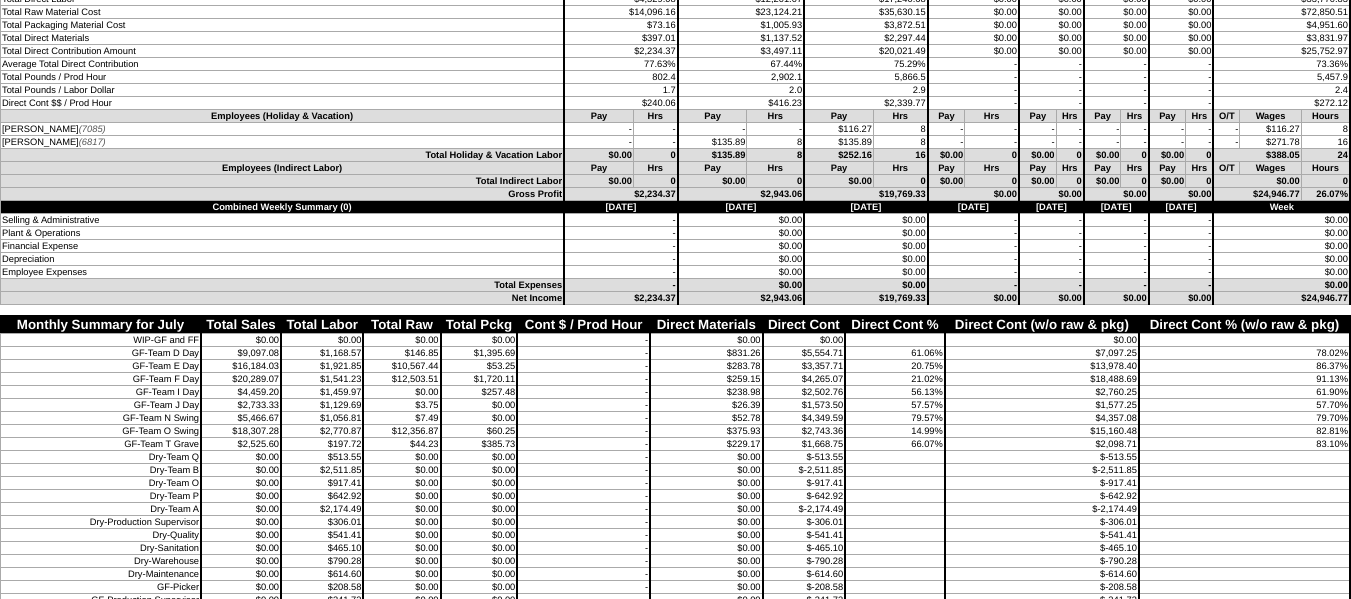 click on "$0.00" at bounding box center [866, 246] 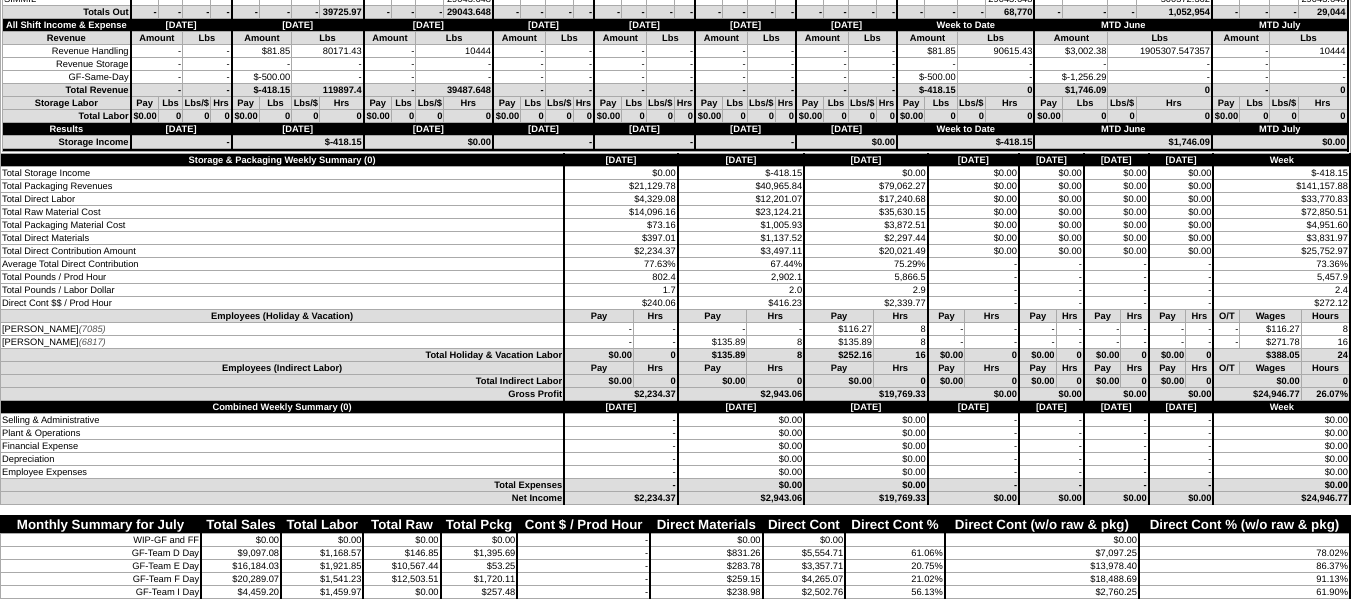 scroll, scrollTop: 5600, scrollLeft: 0, axis: vertical 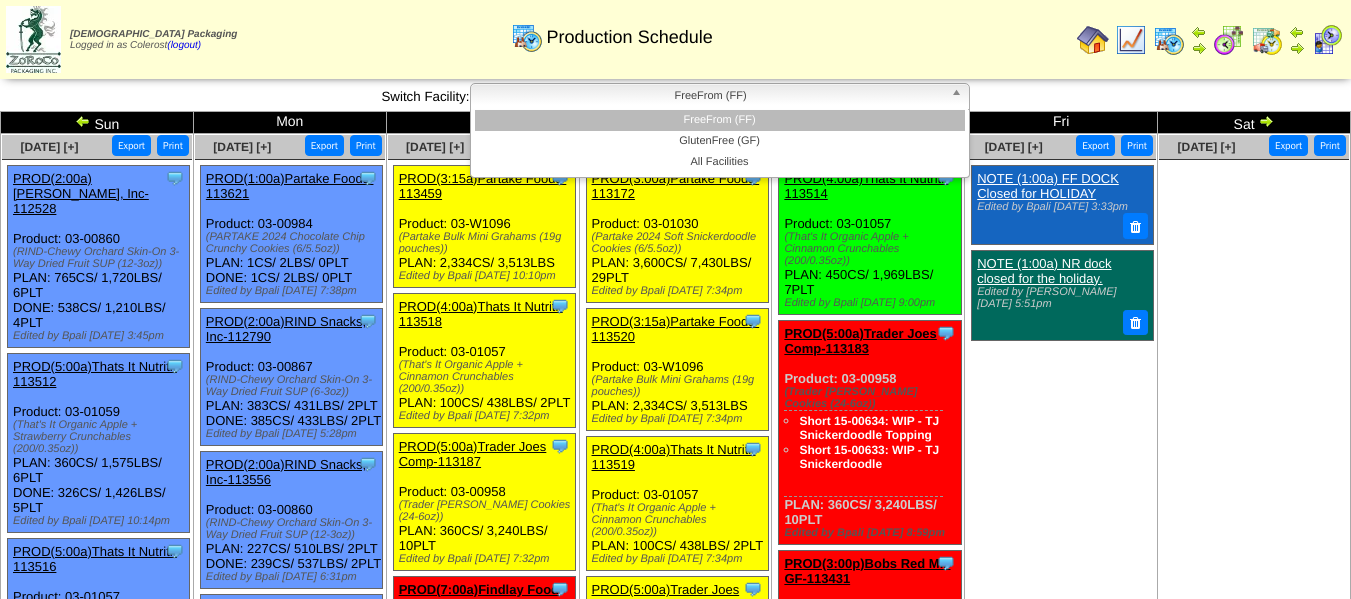 click on "FreeFrom (FF)" at bounding box center (711, 96) 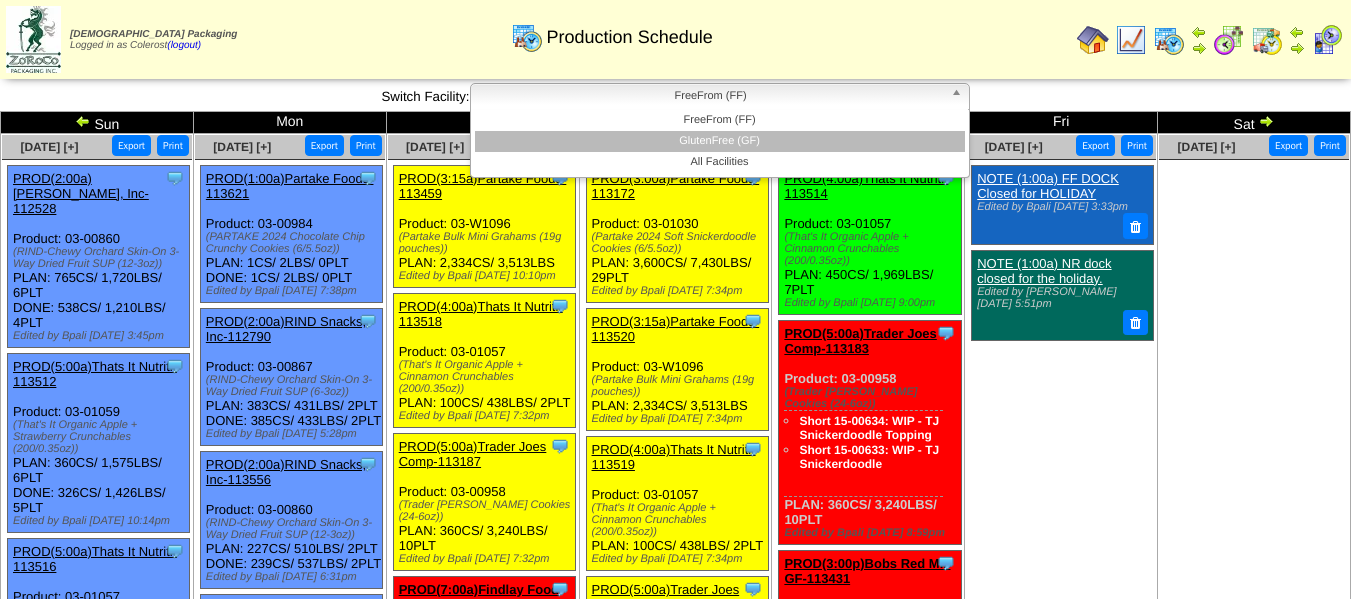click on "GlutenFree (GF)" at bounding box center (720, 141) 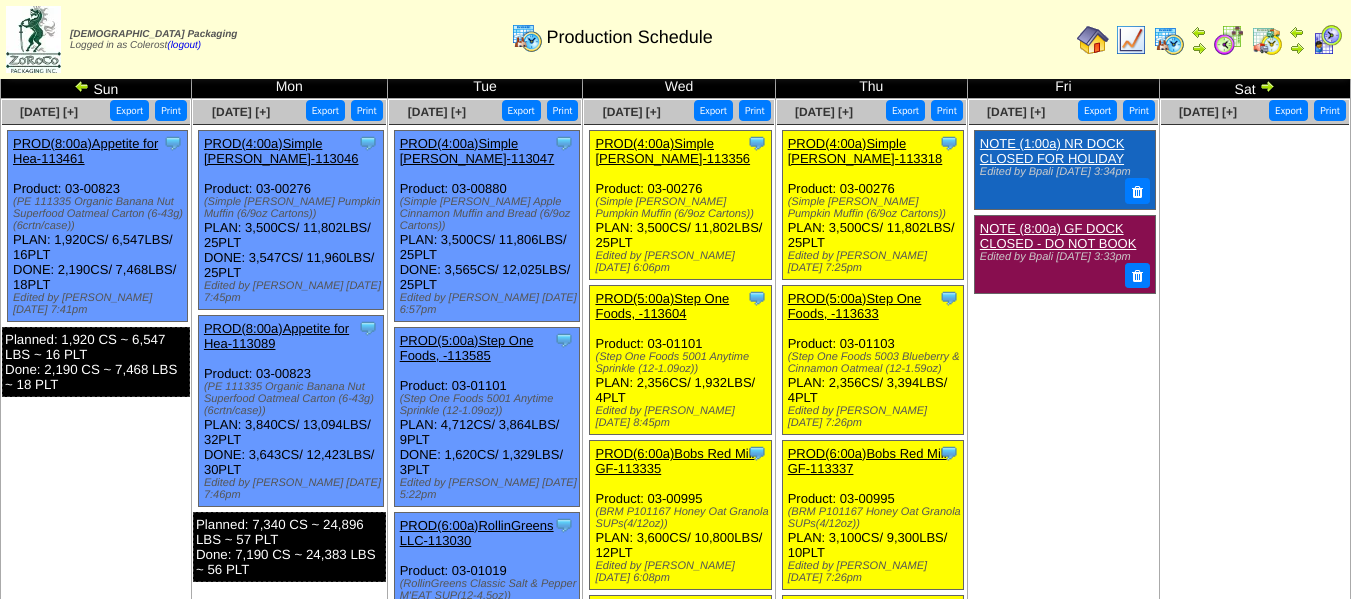 scroll, scrollTop: 0, scrollLeft: 0, axis: both 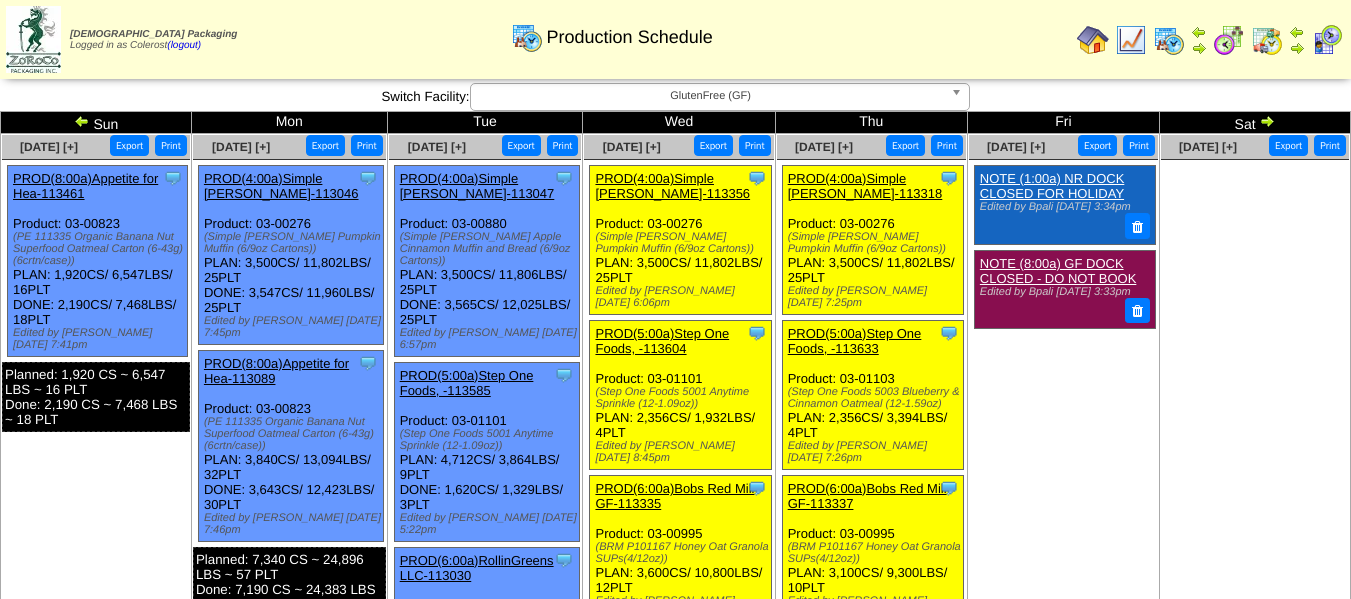 click on "Production Schedule" at bounding box center (612, 30) 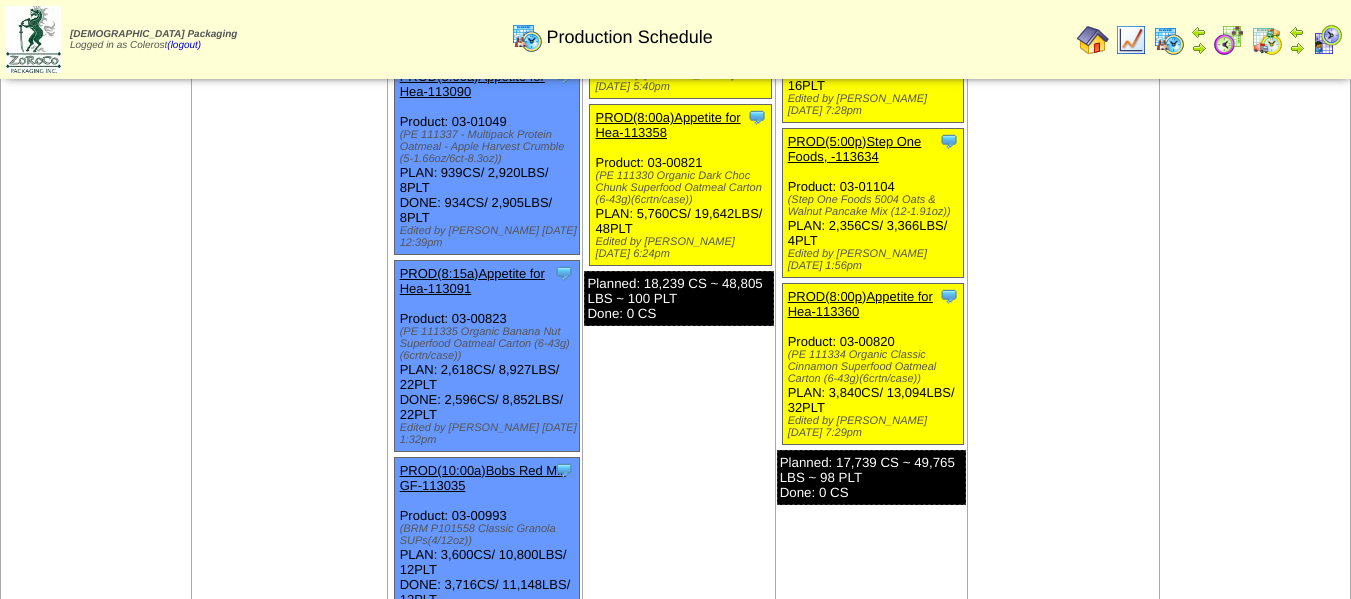 scroll, scrollTop: 1138, scrollLeft: 0, axis: vertical 